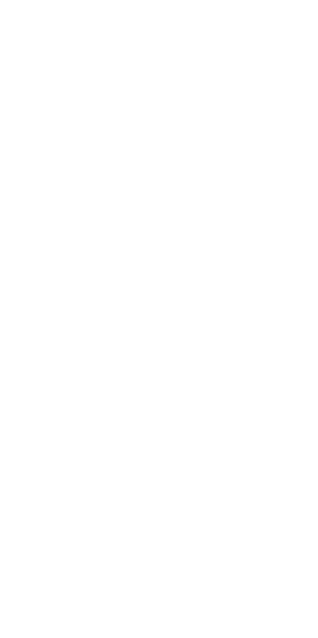 scroll, scrollTop: 0, scrollLeft: 0, axis: both 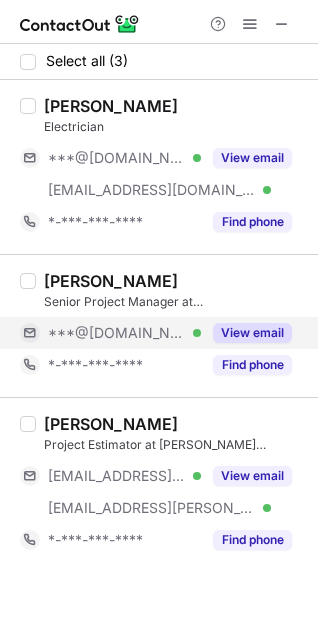 click on "View email" at bounding box center [252, 333] 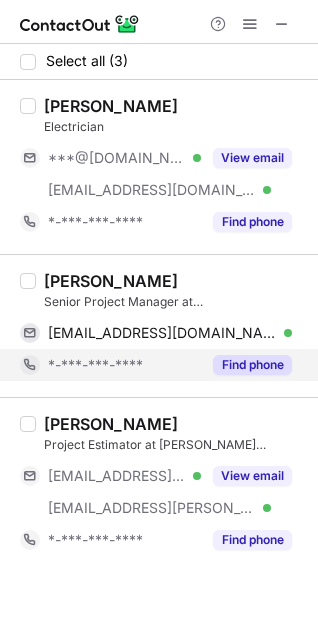 click on "Find phone" at bounding box center (252, 365) 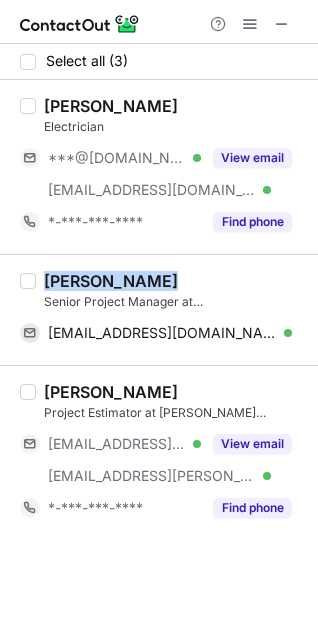drag, startPoint x: 171, startPoint y: 279, endPoint x: 48, endPoint y: 275, distance: 123.065025 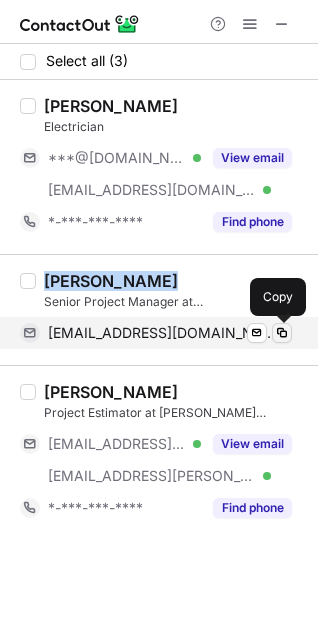 click at bounding box center (282, 333) 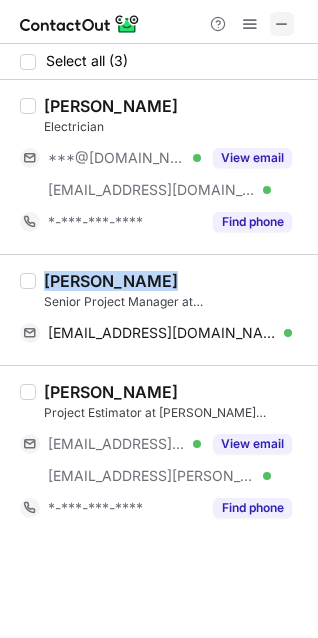 click at bounding box center [282, 24] 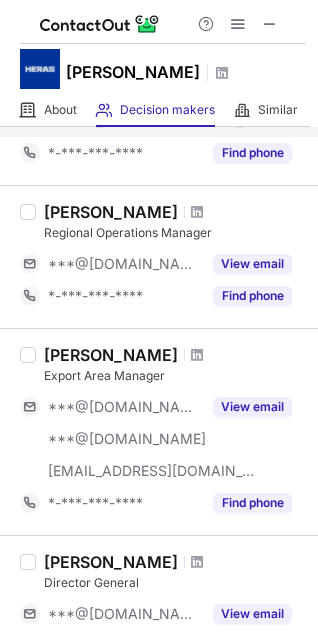 scroll, scrollTop: 461, scrollLeft: 0, axis: vertical 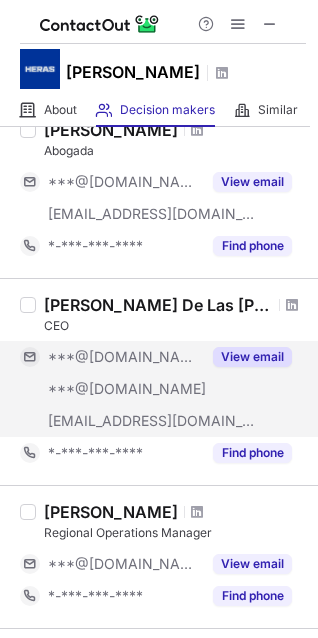 click on "View email" at bounding box center [252, 357] 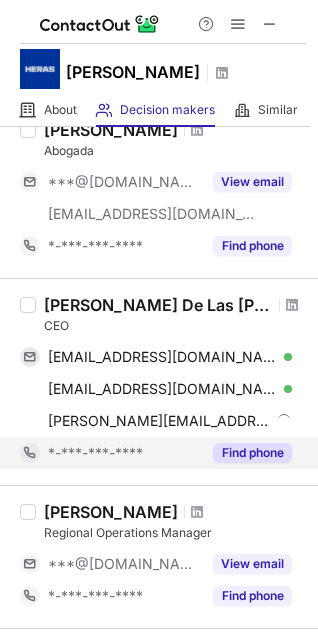 click on "Find phone" at bounding box center [252, 453] 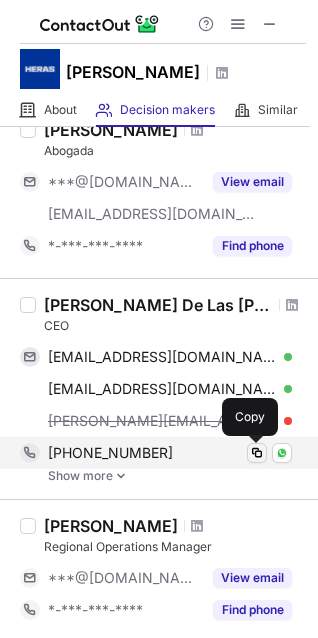 click at bounding box center [257, 453] 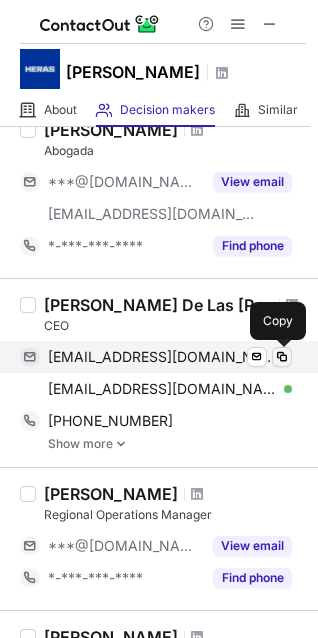 click at bounding box center [282, 357] 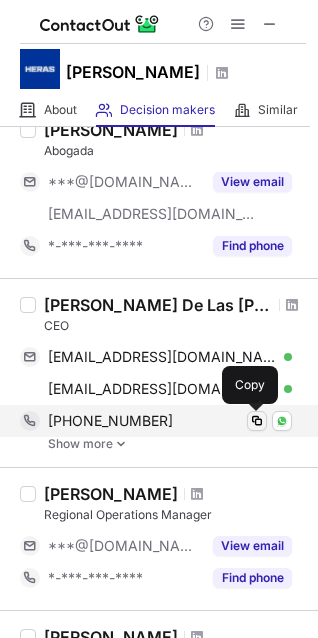click at bounding box center [257, 421] 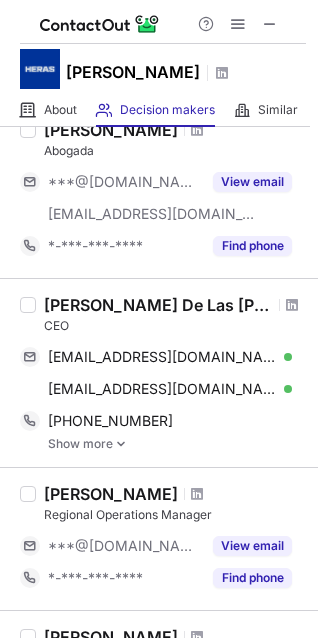 click on "[PERSON_NAME] De Las [PERSON_NAME]" at bounding box center [158, 305] 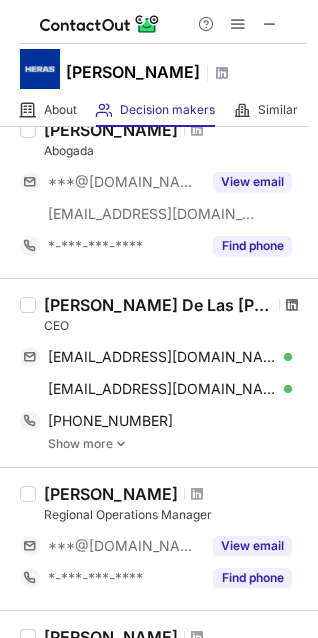 click at bounding box center [292, 305] 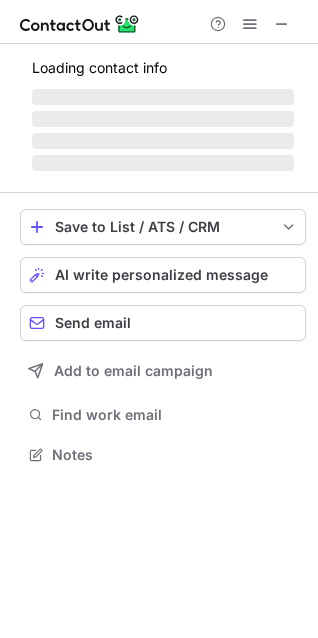 scroll, scrollTop: 0, scrollLeft: 0, axis: both 